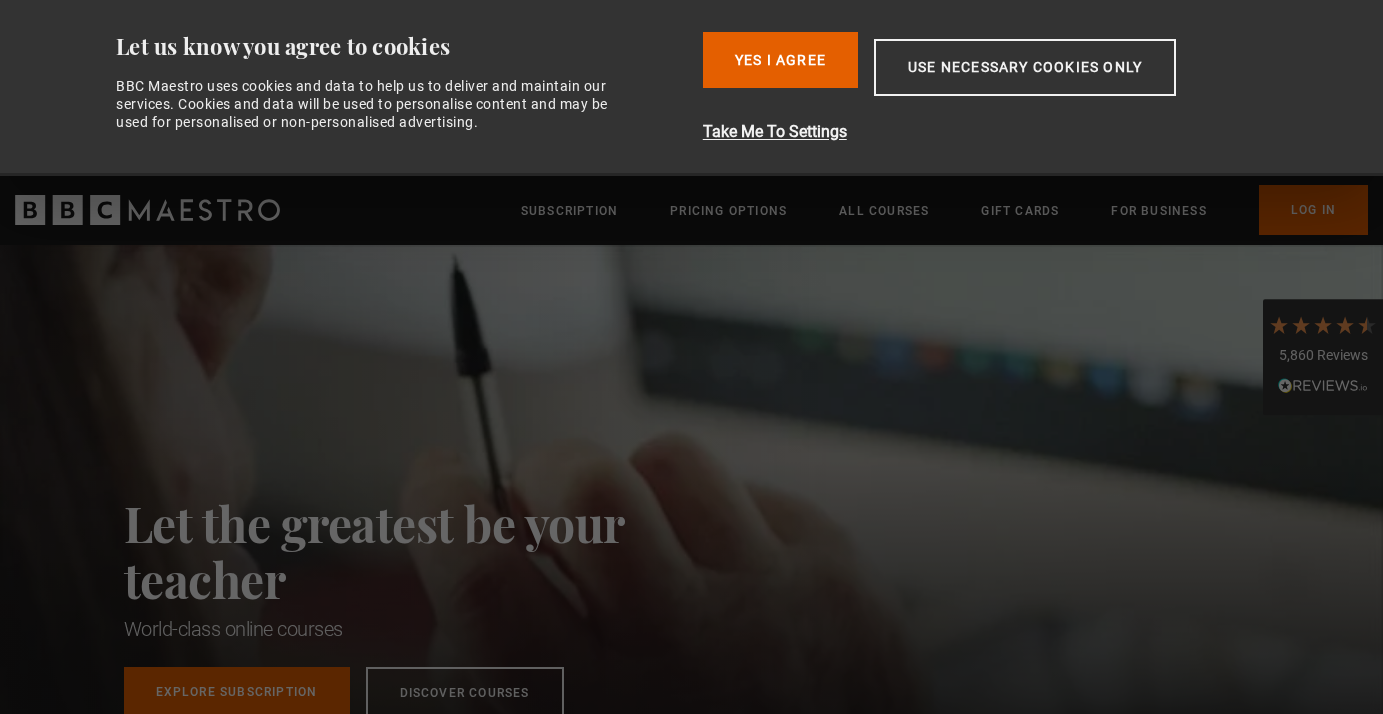 scroll, scrollTop: 0, scrollLeft: 0, axis: both 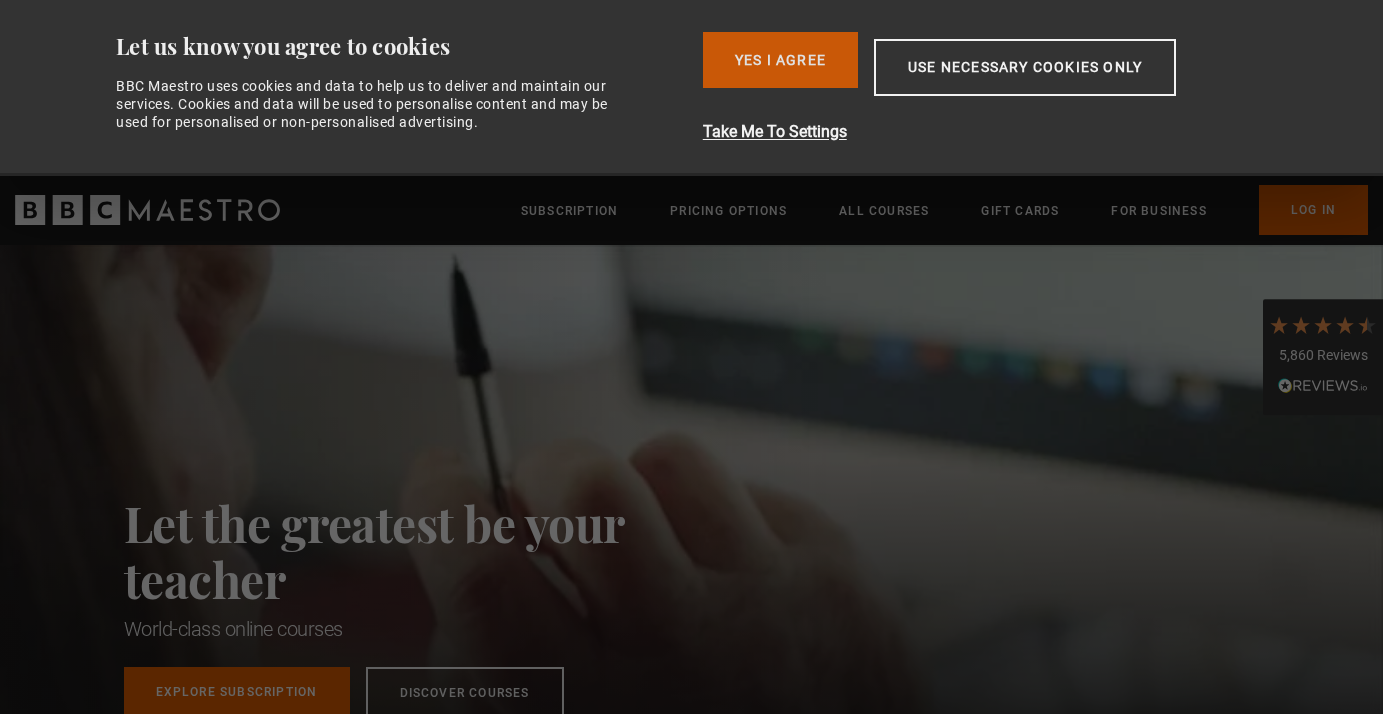 click on "Yes I Agree" at bounding box center [780, 60] 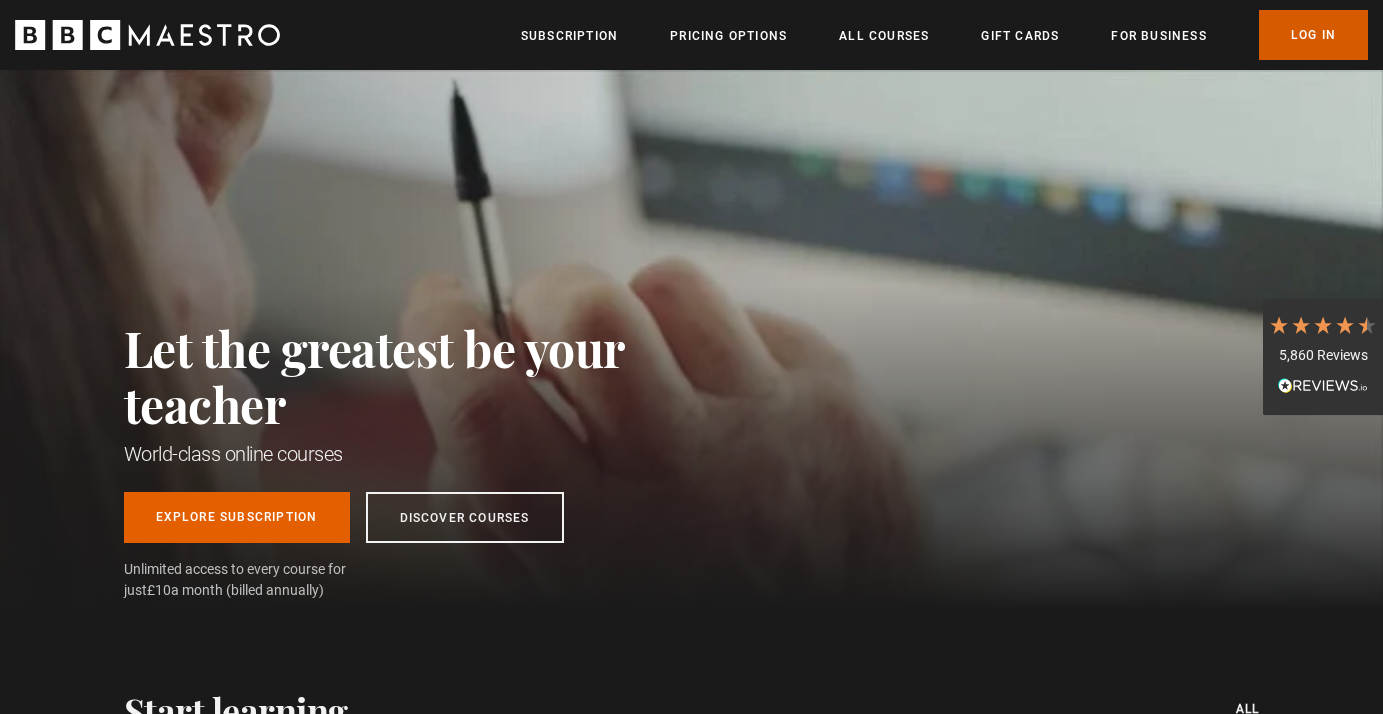click on "Log In" at bounding box center [1313, 35] 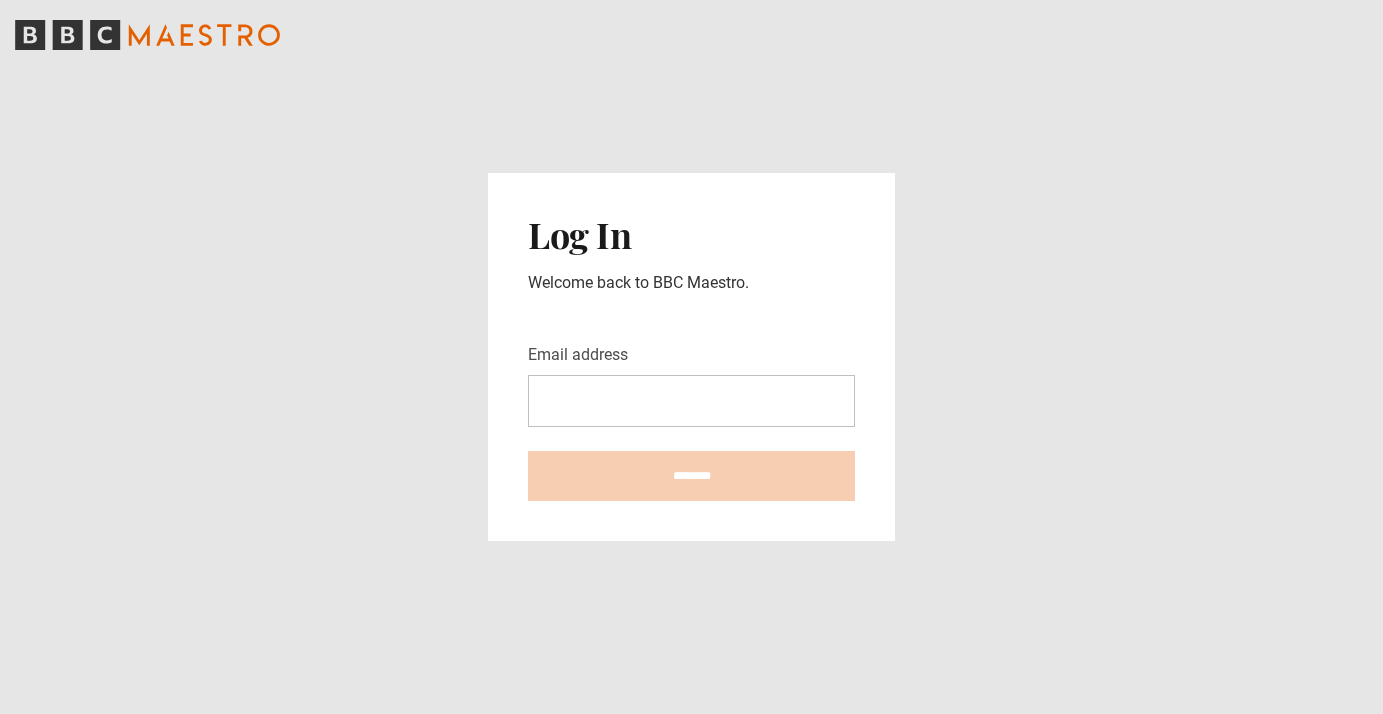 scroll, scrollTop: 0, scrollLeft: 0, axis: both 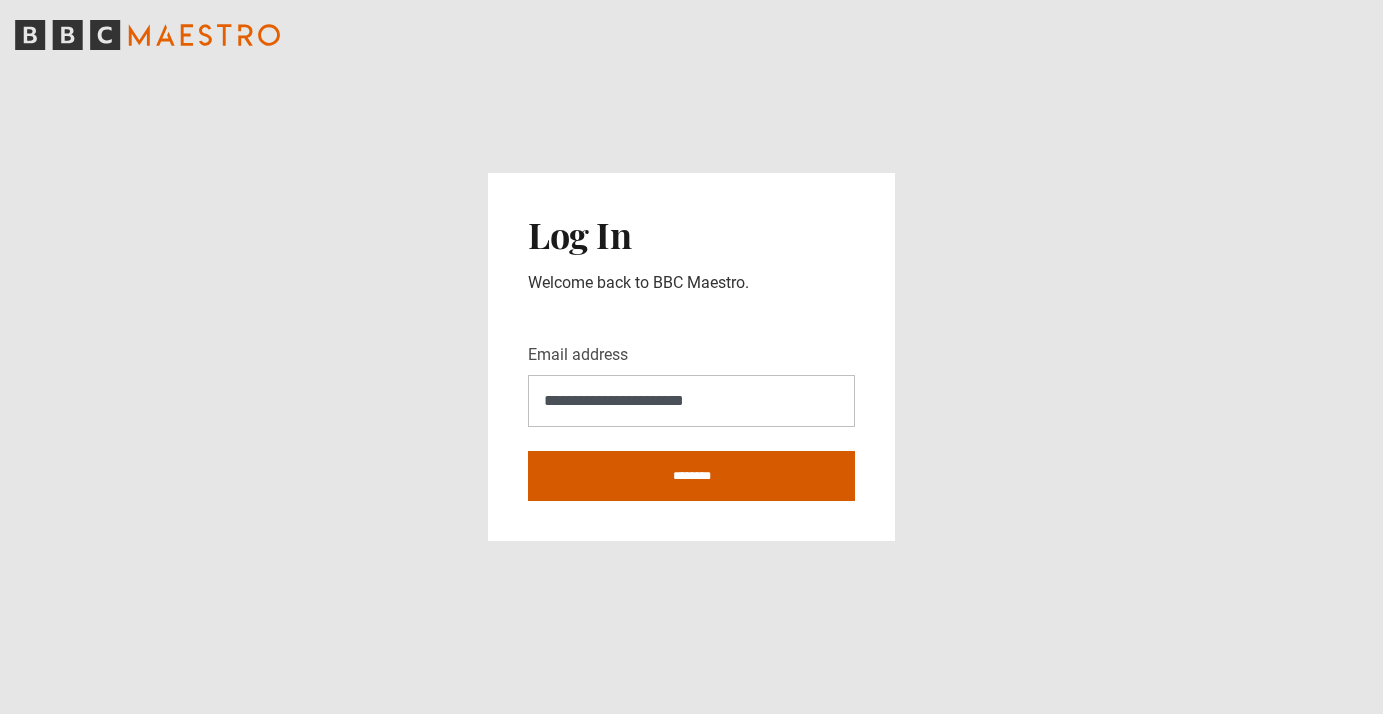 click on "********" at bounding box center [691, 476] 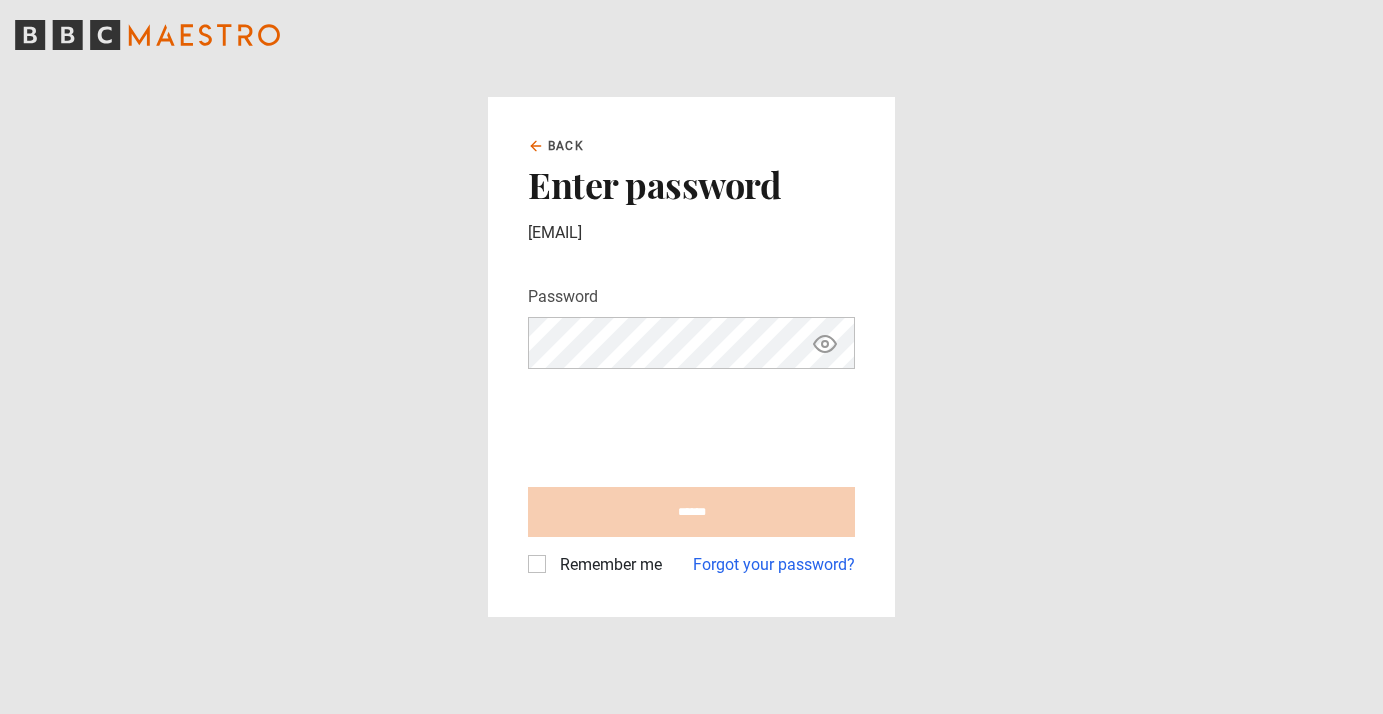 scroll, scrollTop: 0, scrollLeft: 0, axis: both 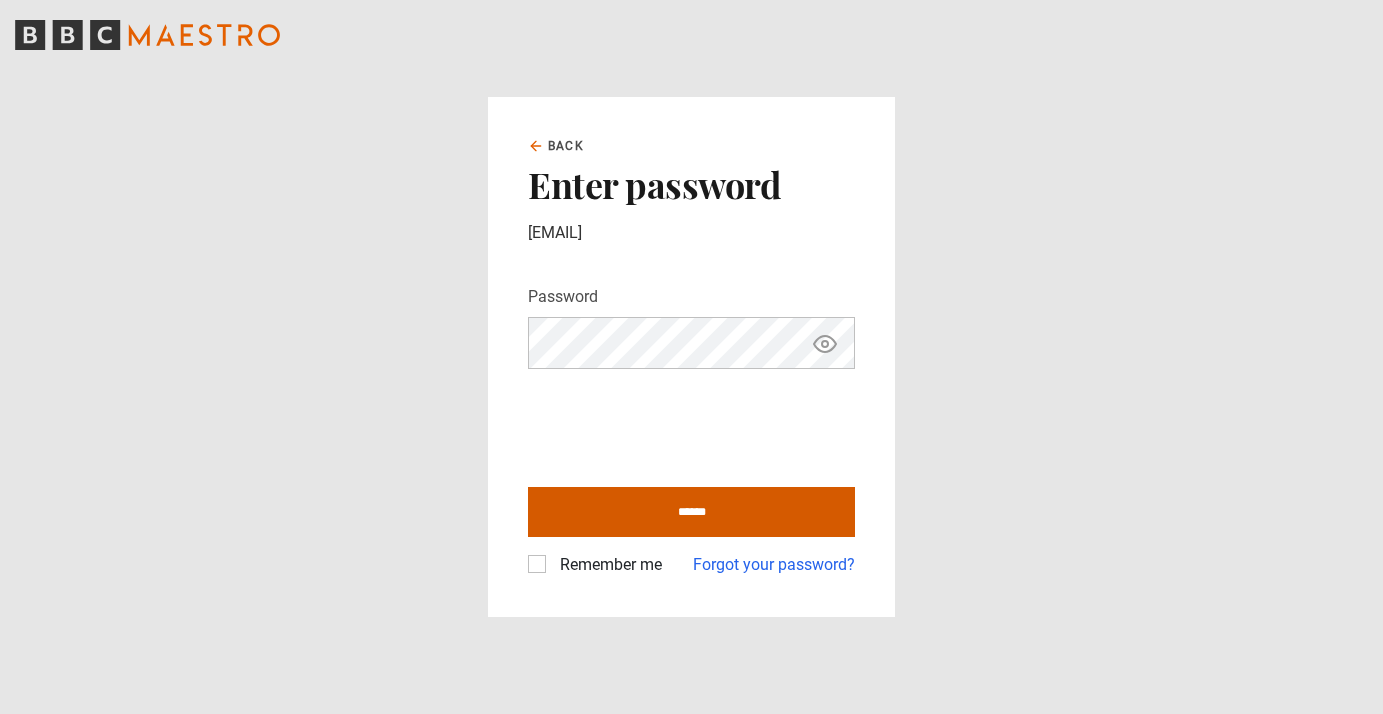 click on "******" at bounding box center [691, 512] 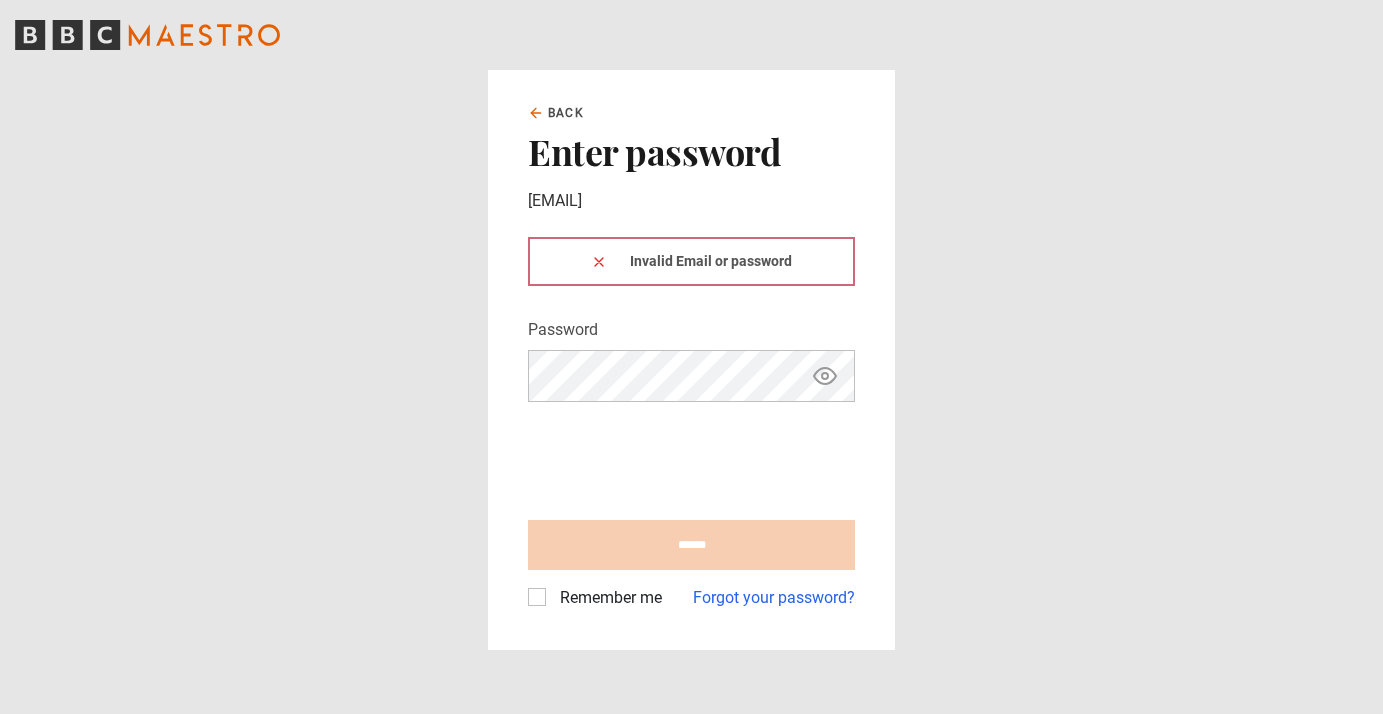 scroll, scrollTop: 0, scrollLeft: 0, axis: both 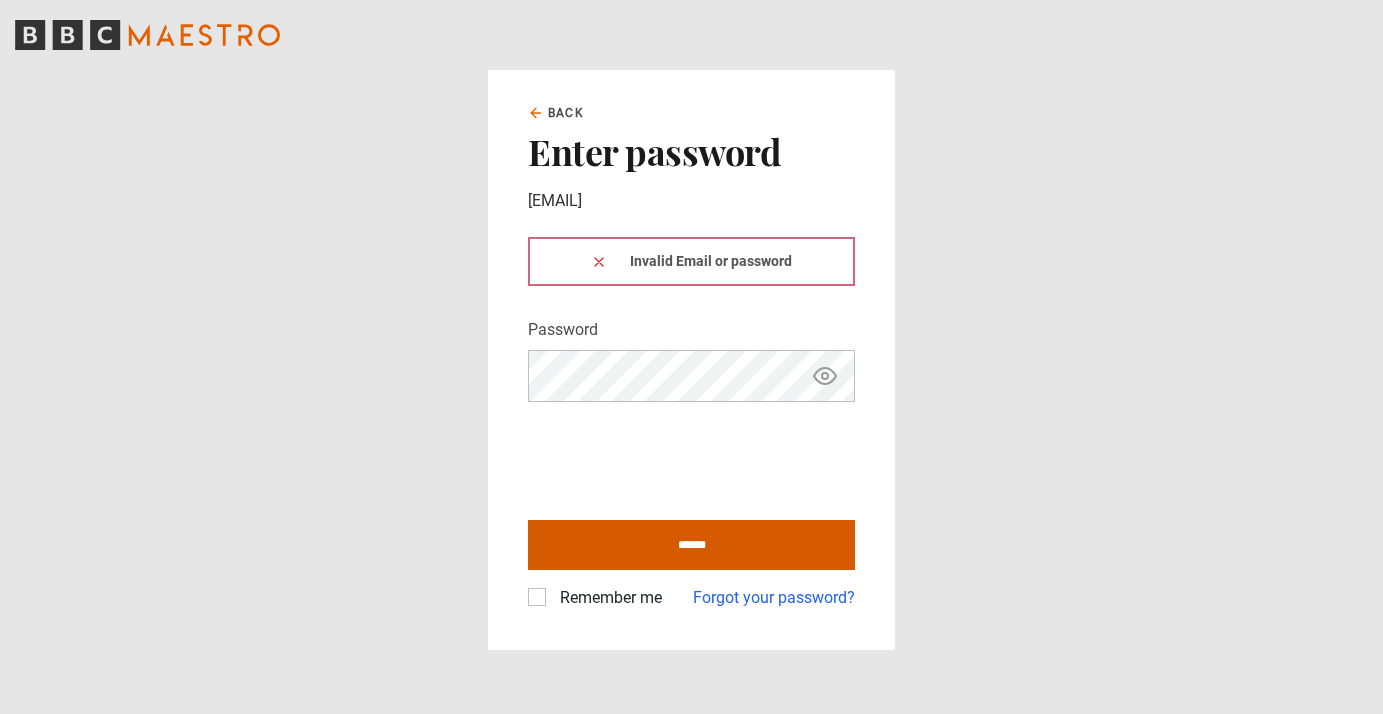 click on "******" at bounding box center [691, 545] 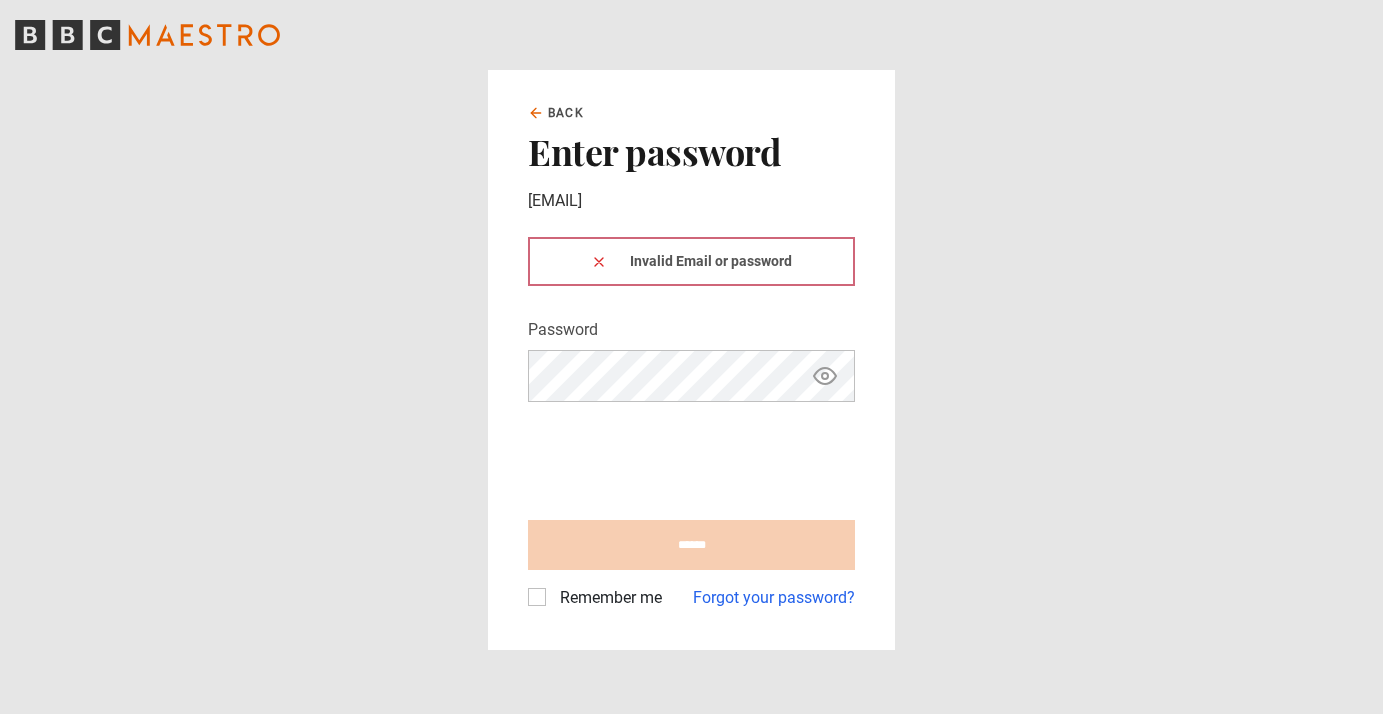 scroll, scrollTop: 0, scrollLeft: 0, axis: both 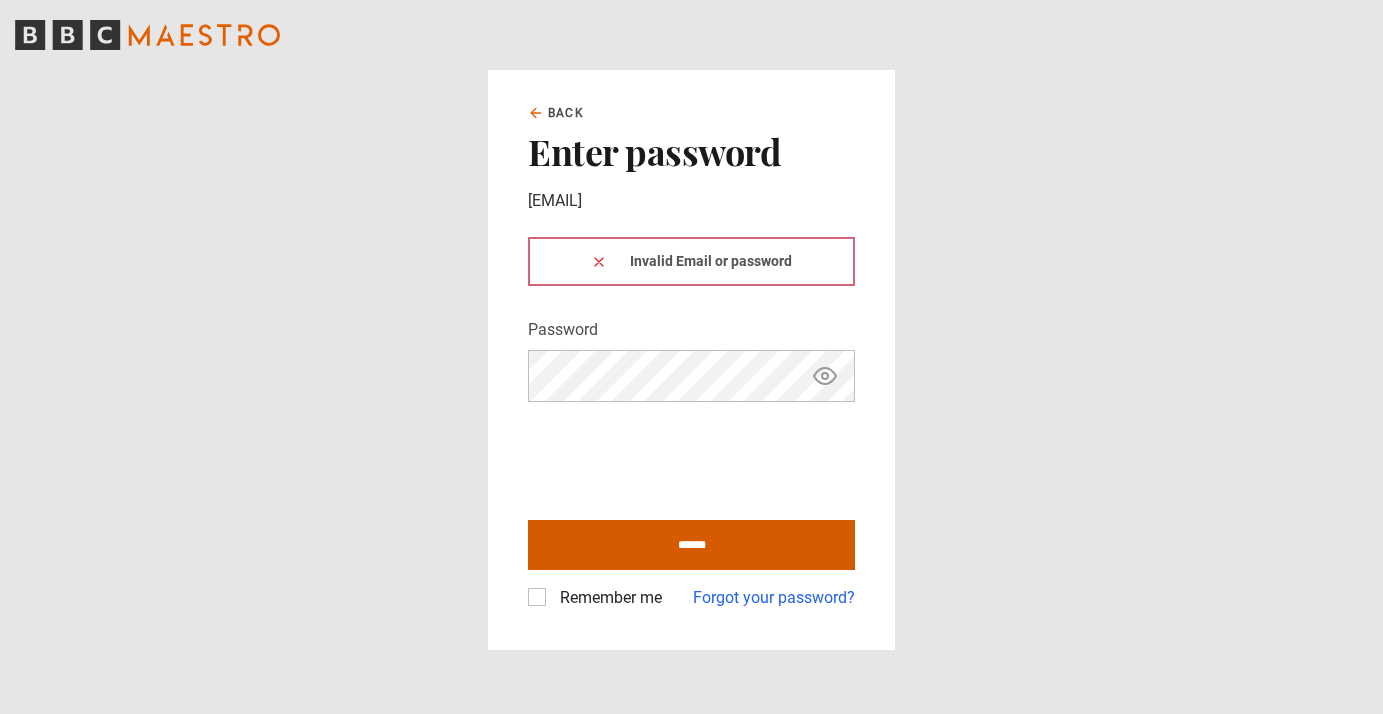 click on "******" at bounding box center (691, 545) 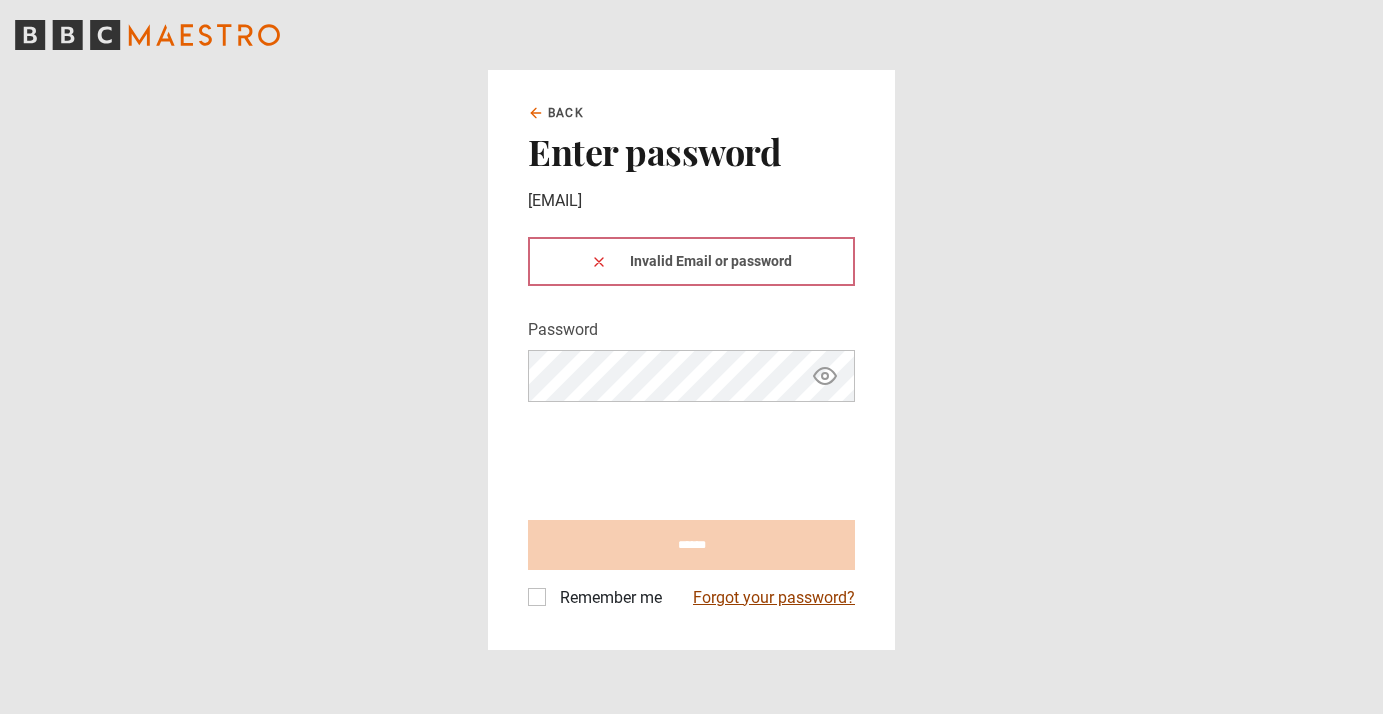 scroll, scrollTop: 0, scrollLeft: 0, axis: both 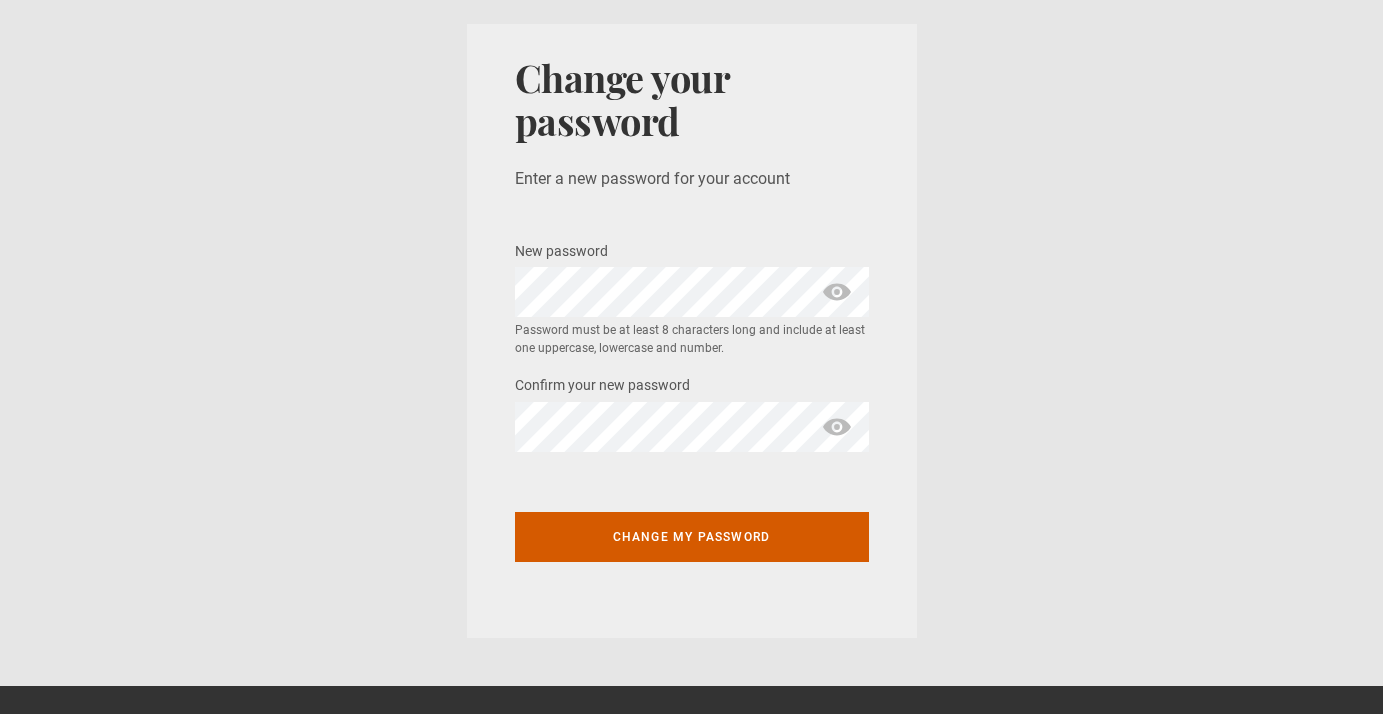click on "Change my password" at bounding box center (692, 537) 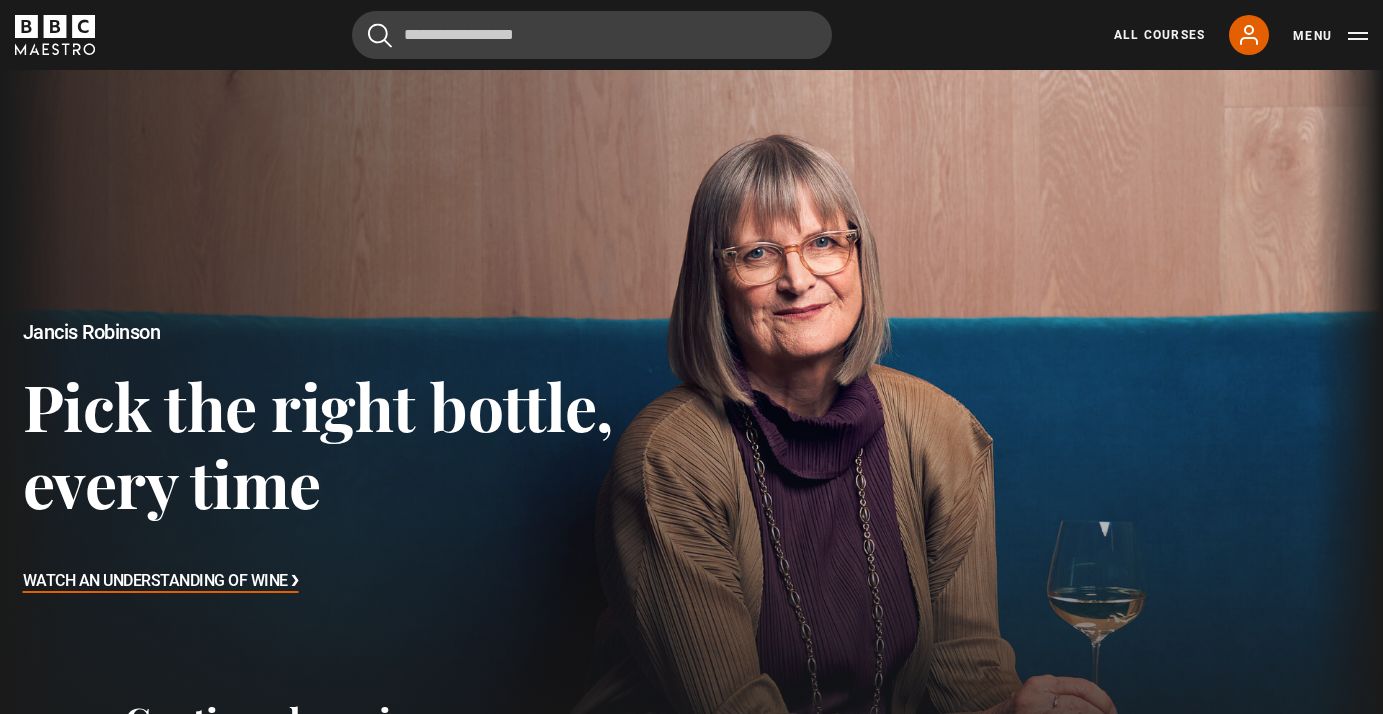 scroll, scrollTop: 0, scrollLeft: 0, axis: both 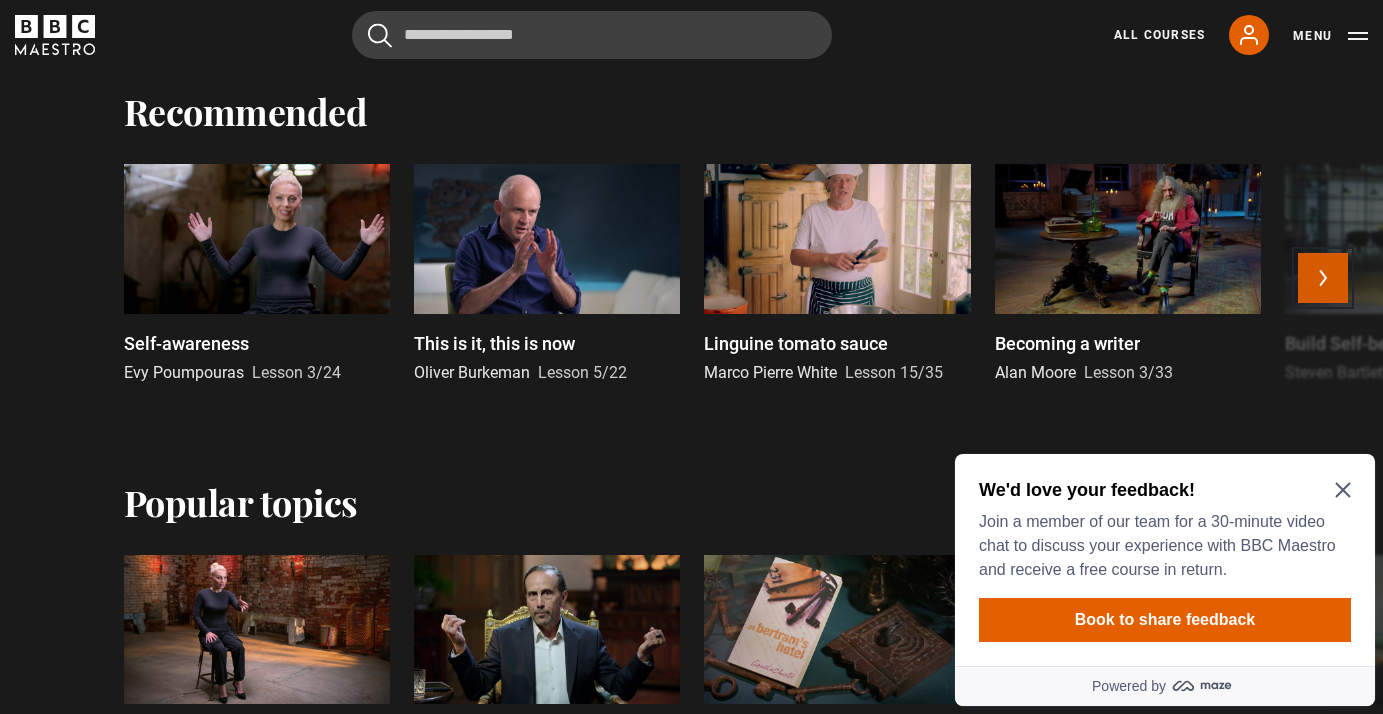 click on "Next" at bounding box center [1323, 278] 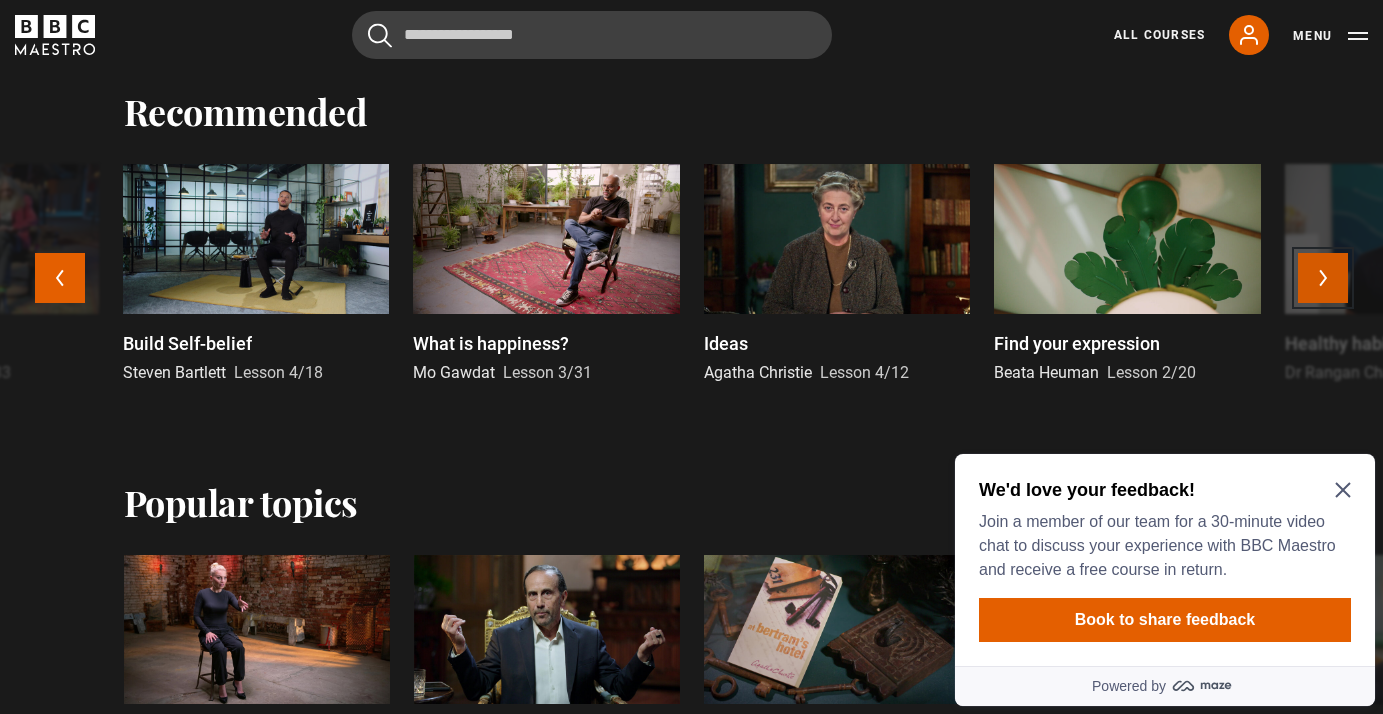 click on "Next" at bounding box center [1323, 278] 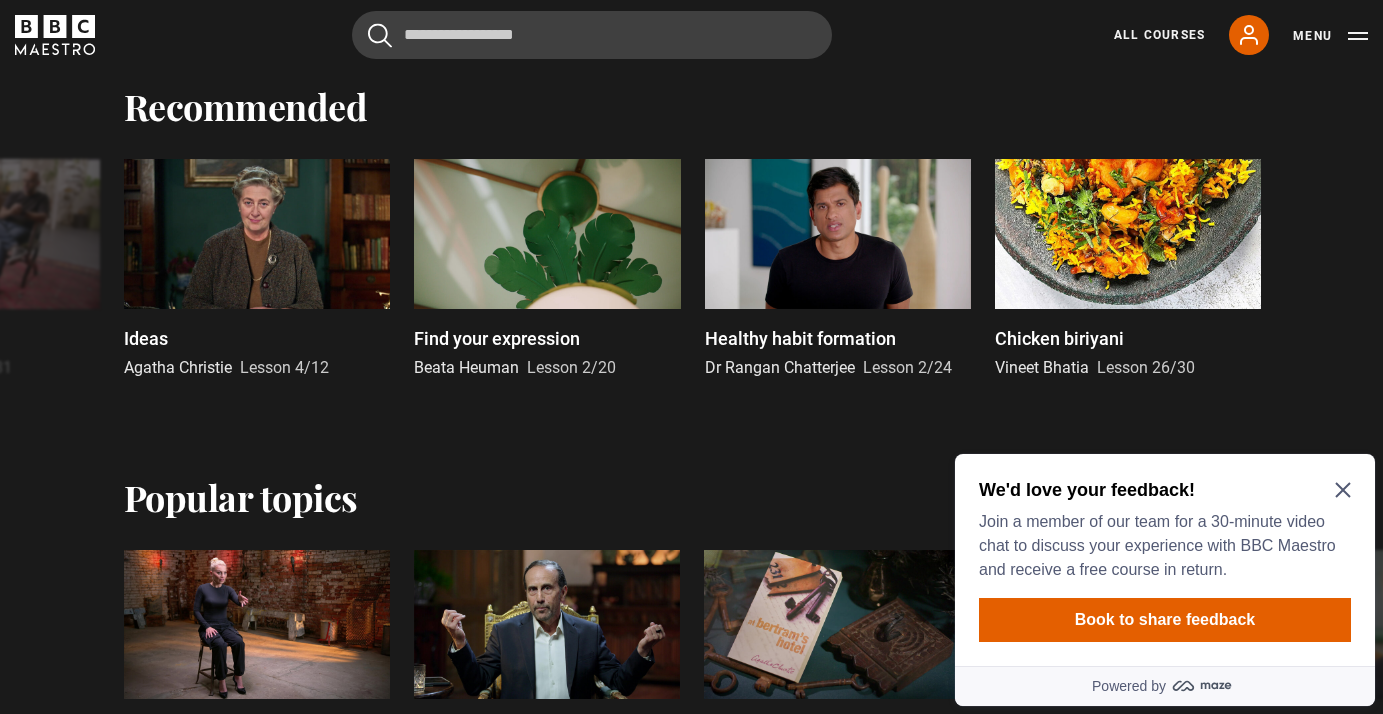 scroll, scrollTop: 1388, scrollLeft: 0, axis: vertical 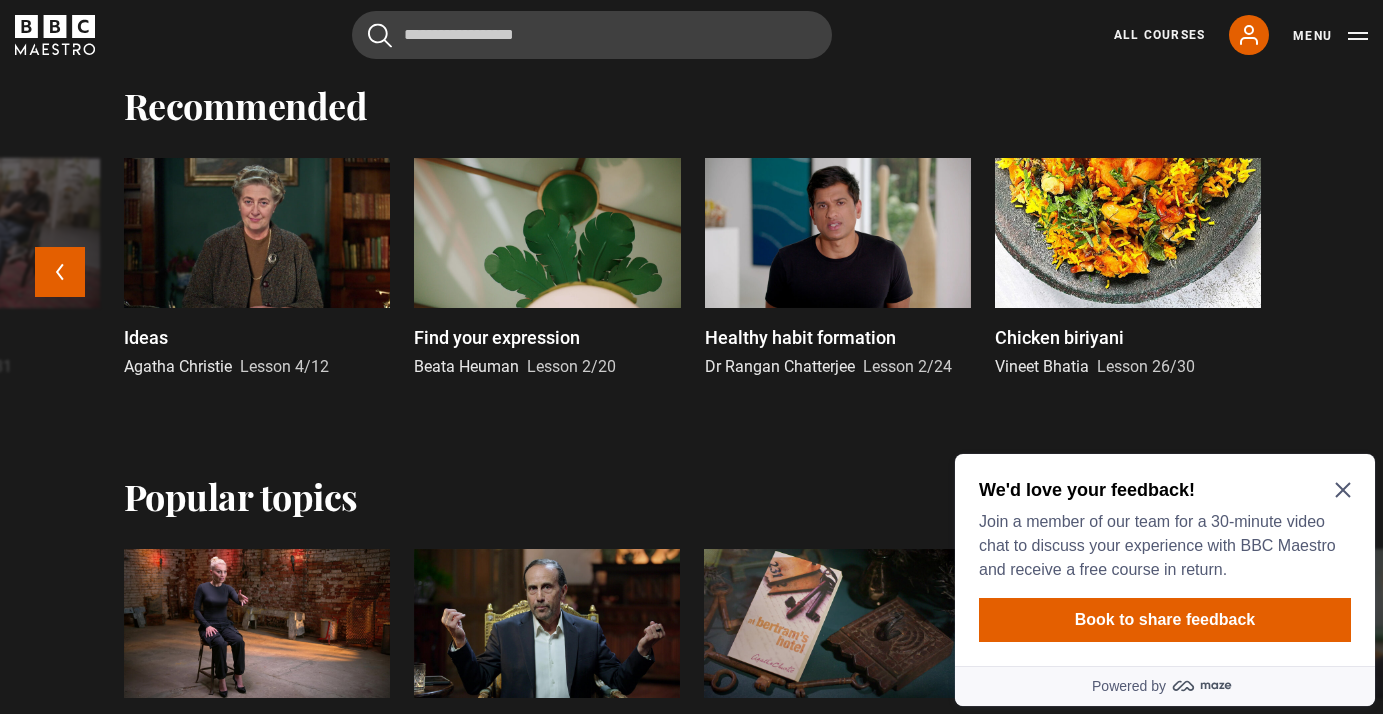 click at bounding box center (838, 233) 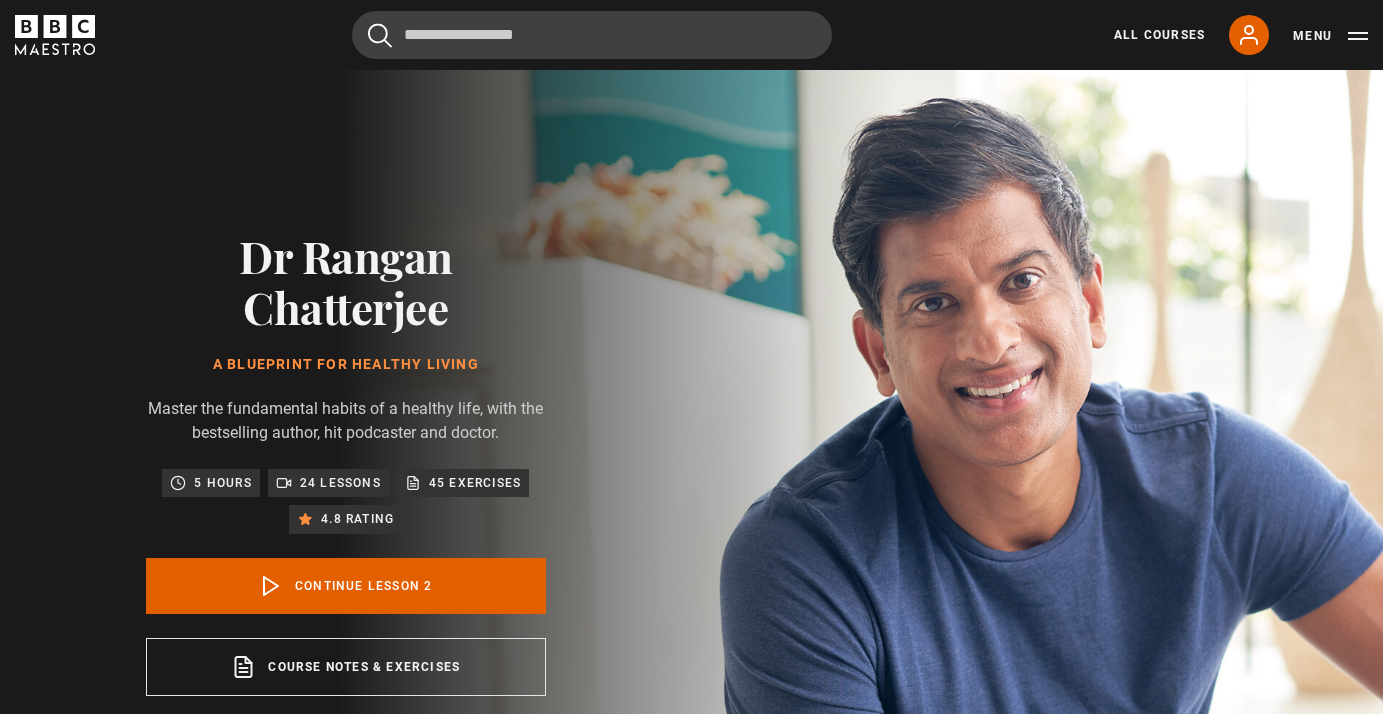 scroll, scrollTop: 855, scrollLeft: 0, axis: vertical 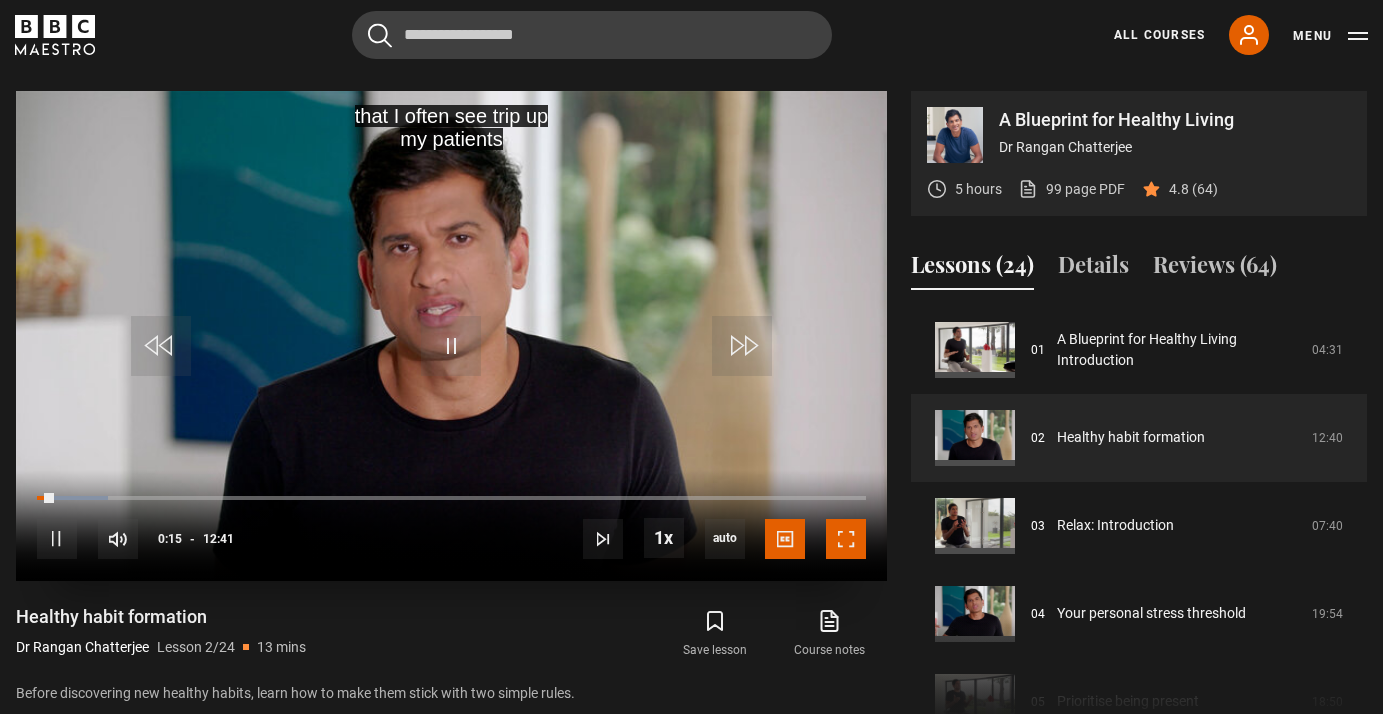 click at bounding box center (846, 539) 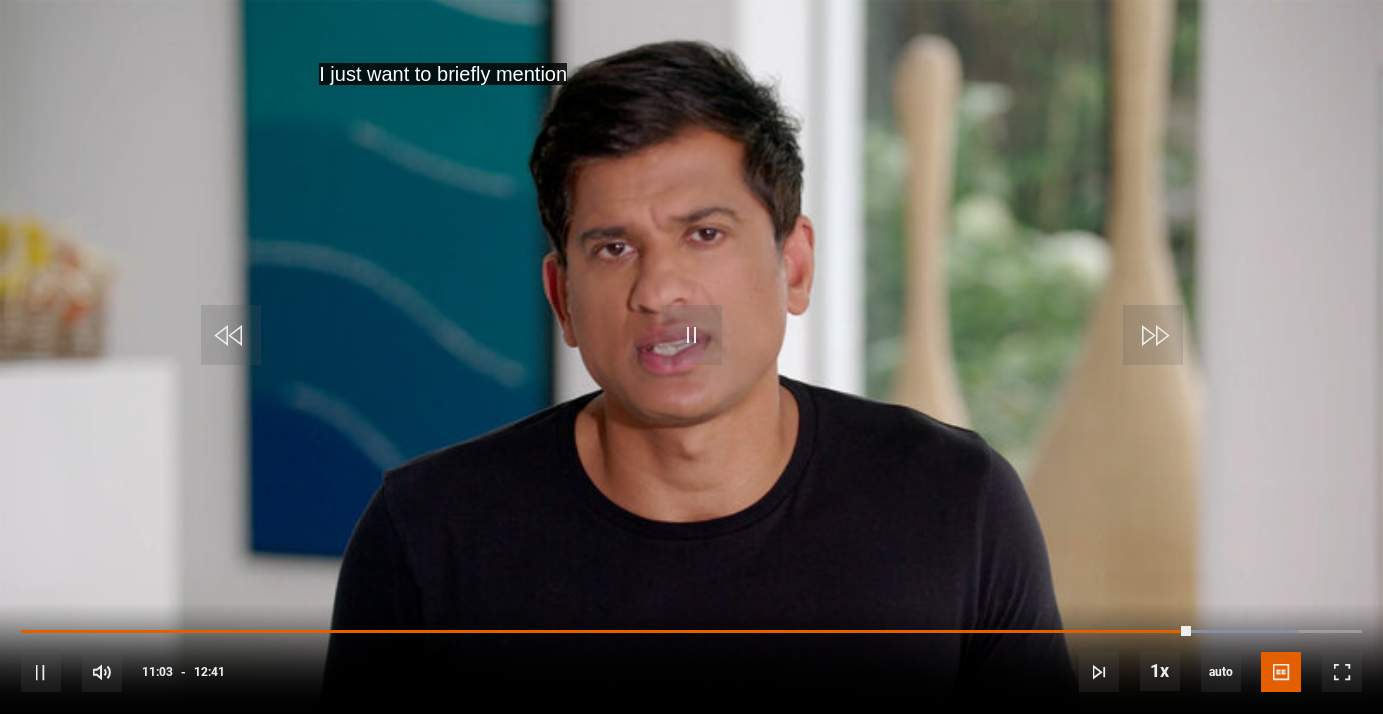 scroll, scrollTop: 165, scrollLeft: 0, axis: vertical 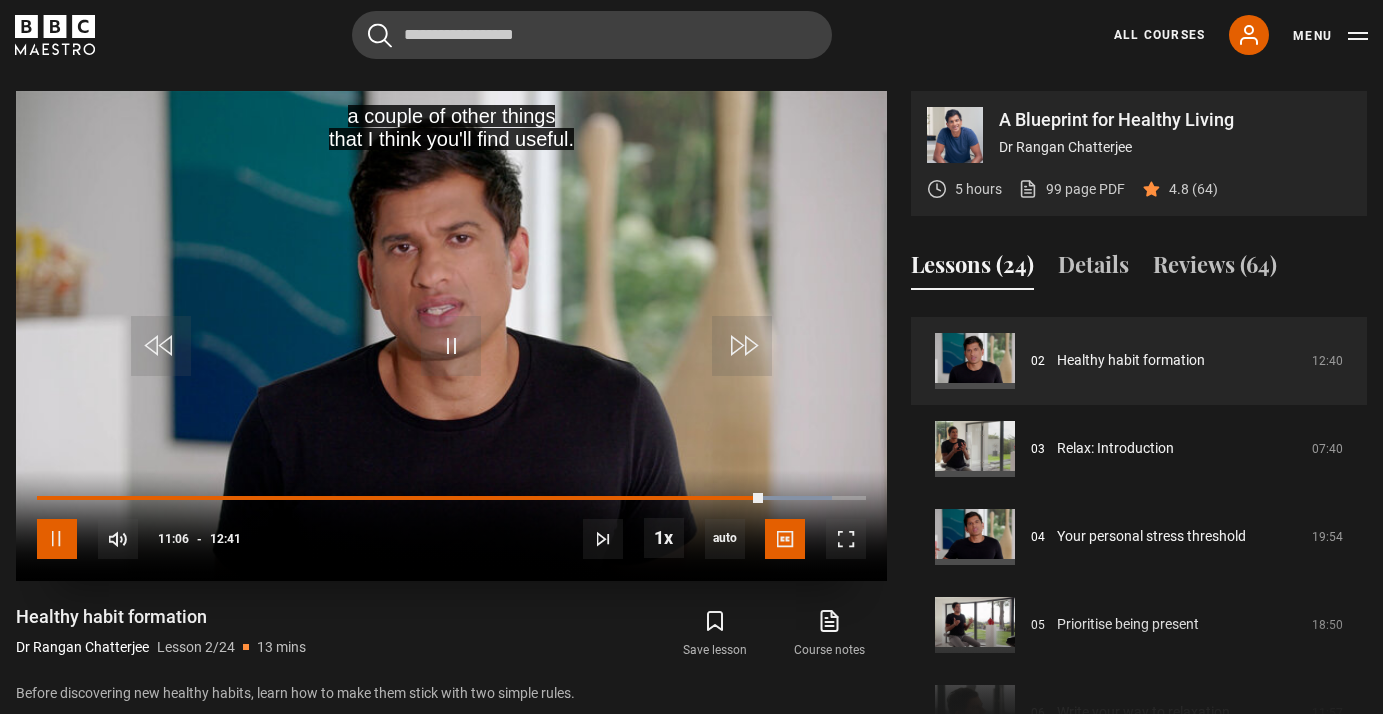 click at bounding box center (57, 539) 